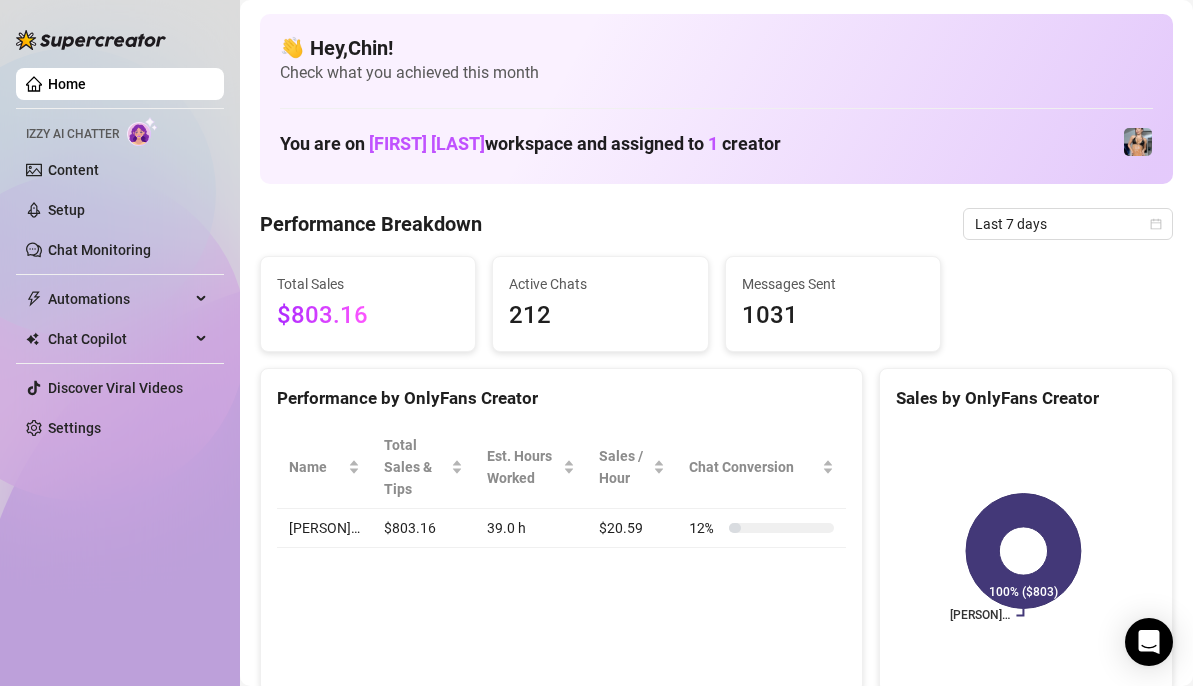 scroll, scrollTop: 0, scrollLeft: 0, axis: both 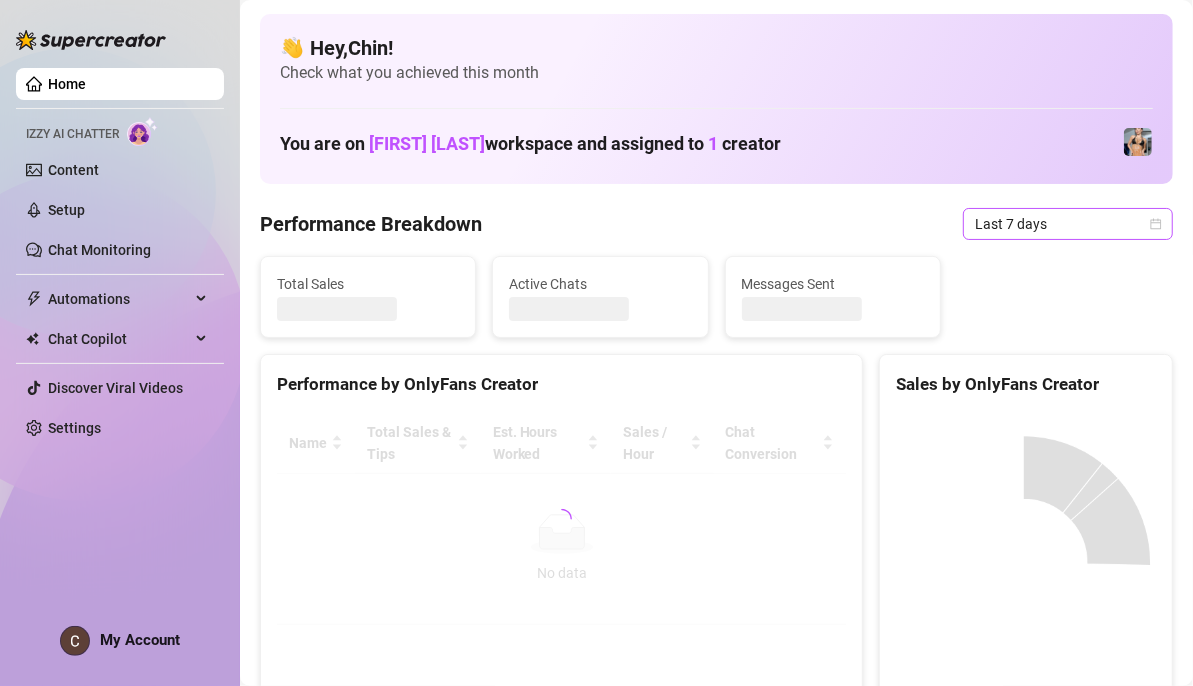 click on "Last 7 days" at bounding box center (1068, 224) 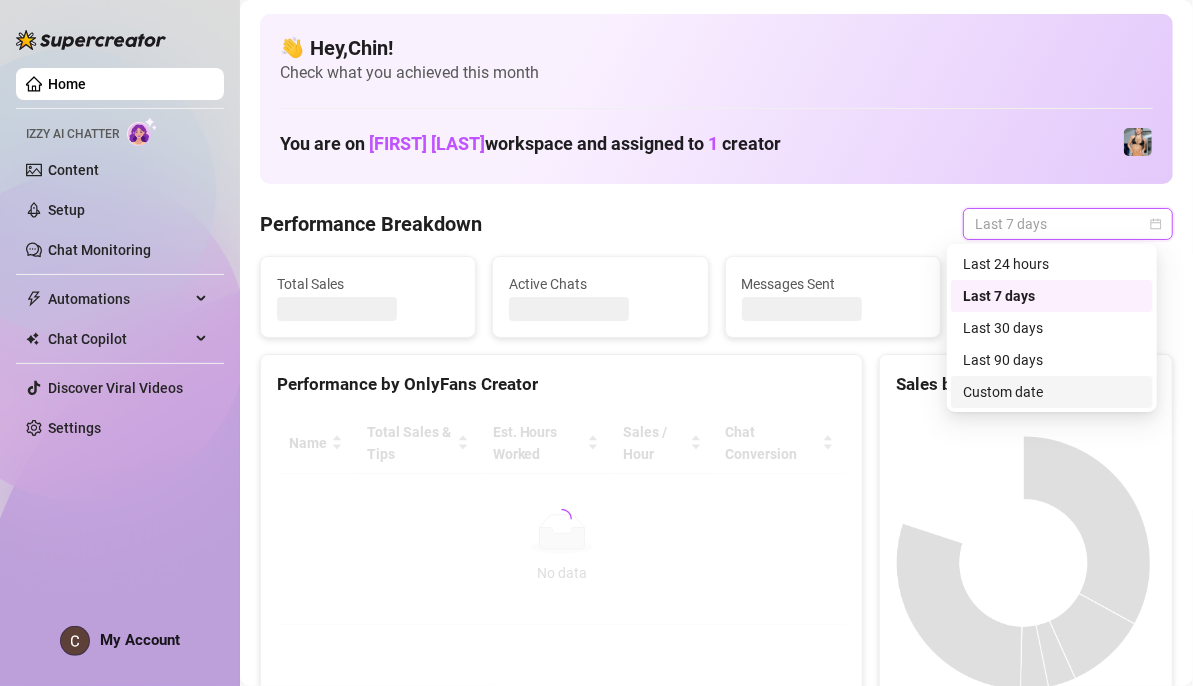 click on "Custom date" at bounding box center (1052, 392) 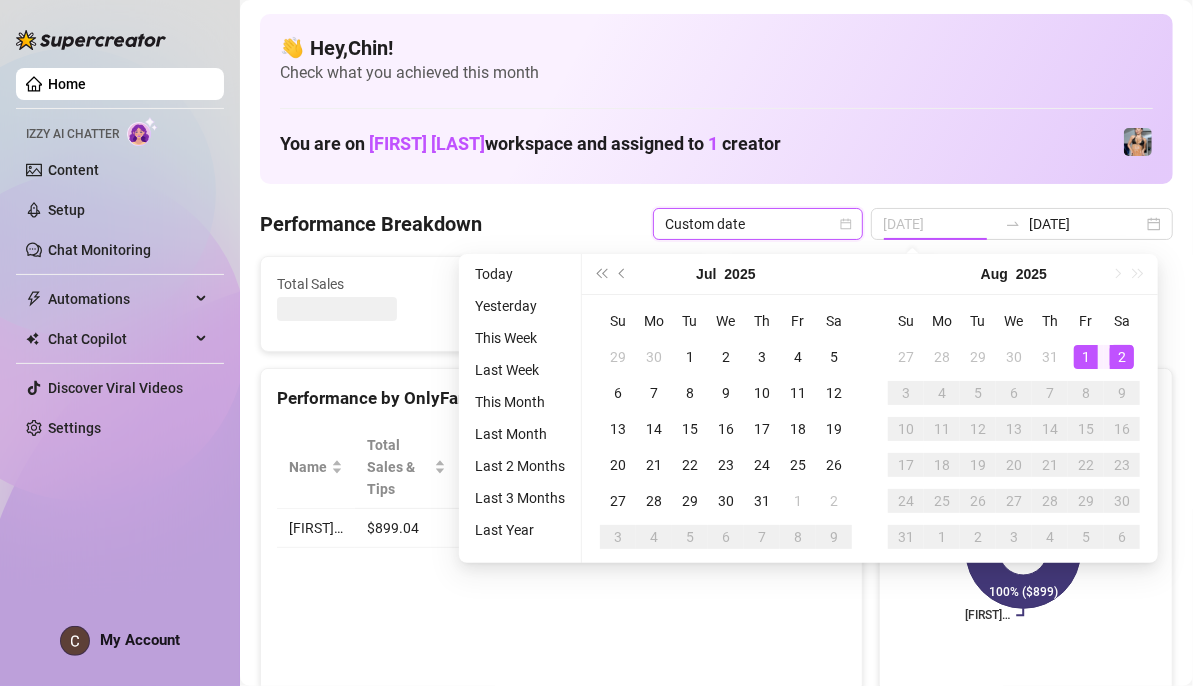 click on "1" at bounding box center [1086, 357] 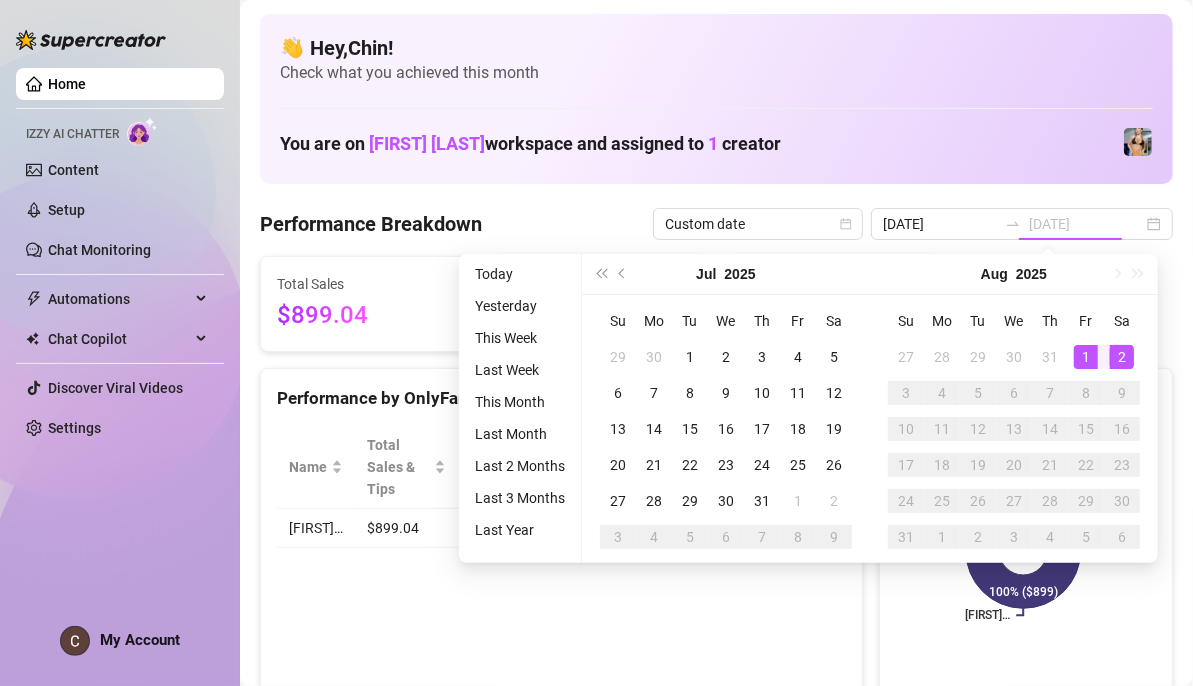 click on "2" at bounding box center (1122, 357) 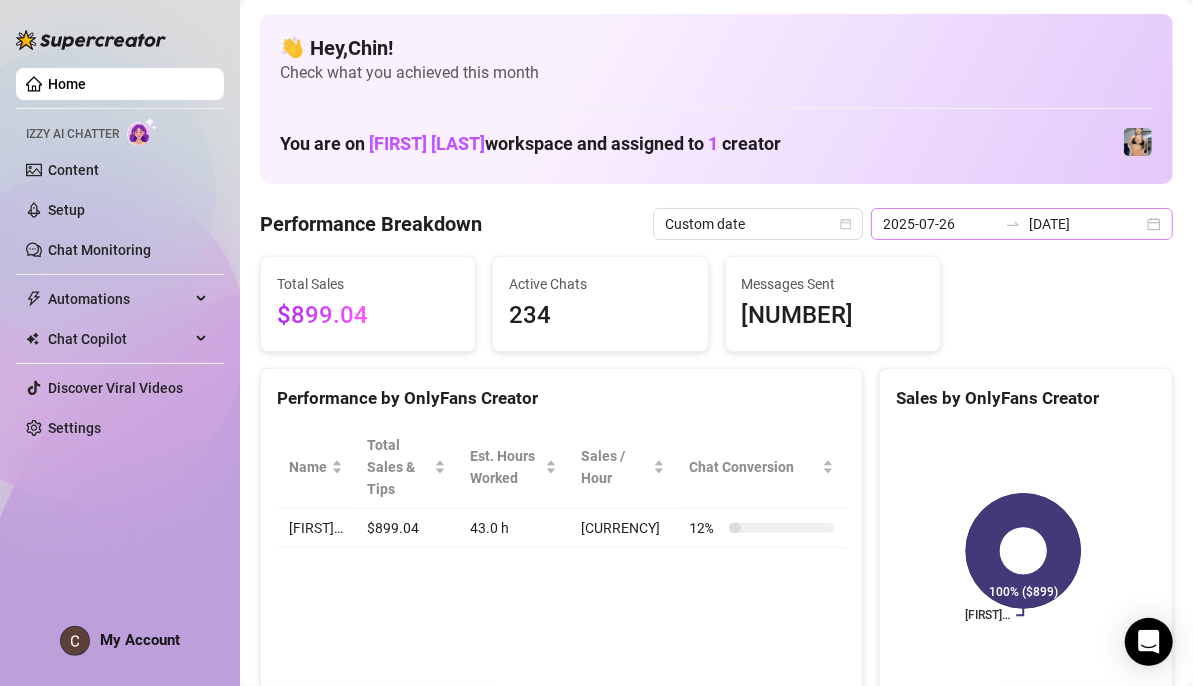 click on "2025-07-26 2025-08-02" at bounding box center (1022, 224) 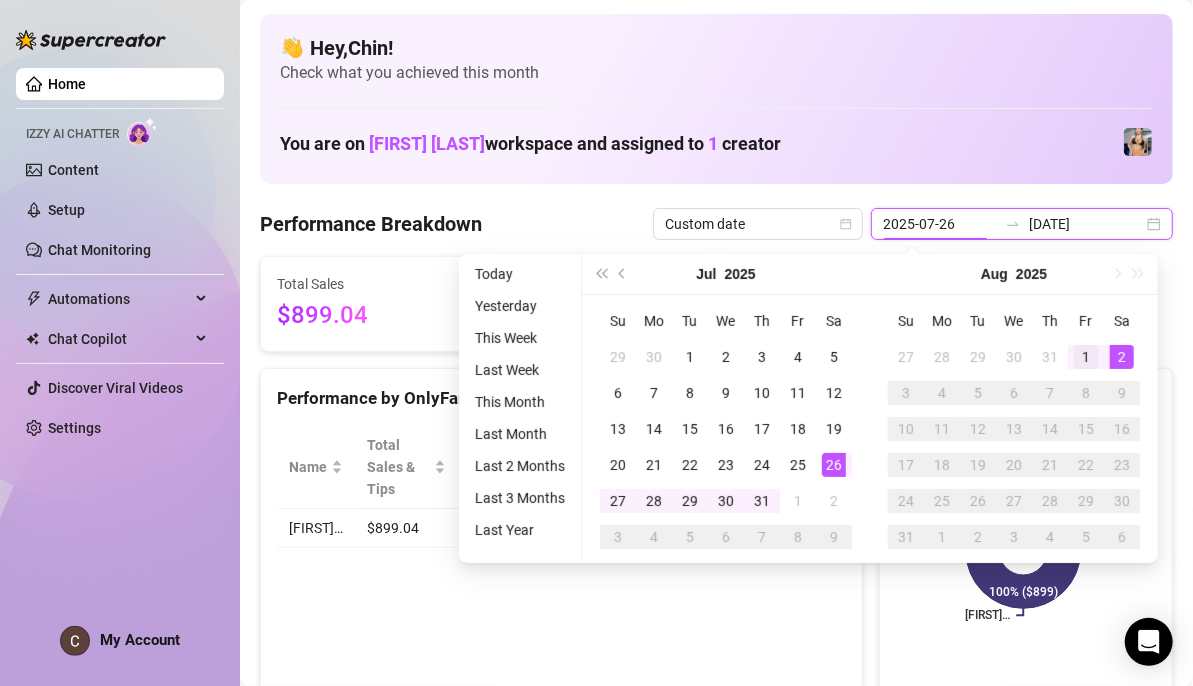 type on "2025-08-01" 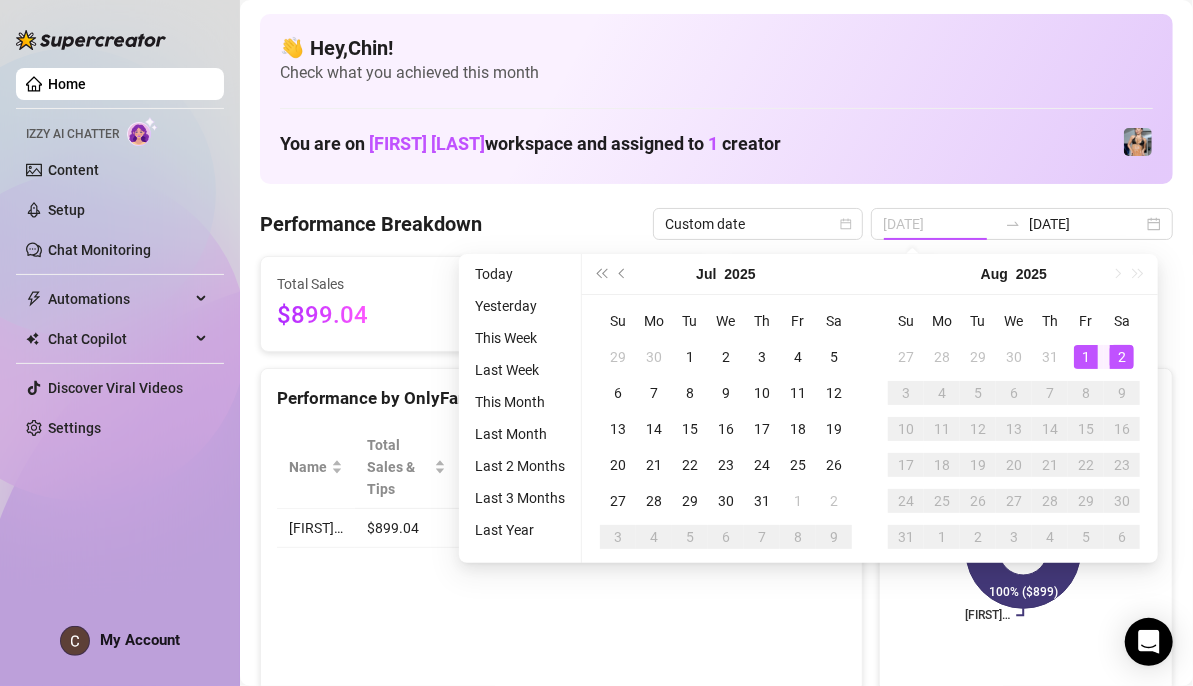 click on "1" at bounding box center (1086, 357) 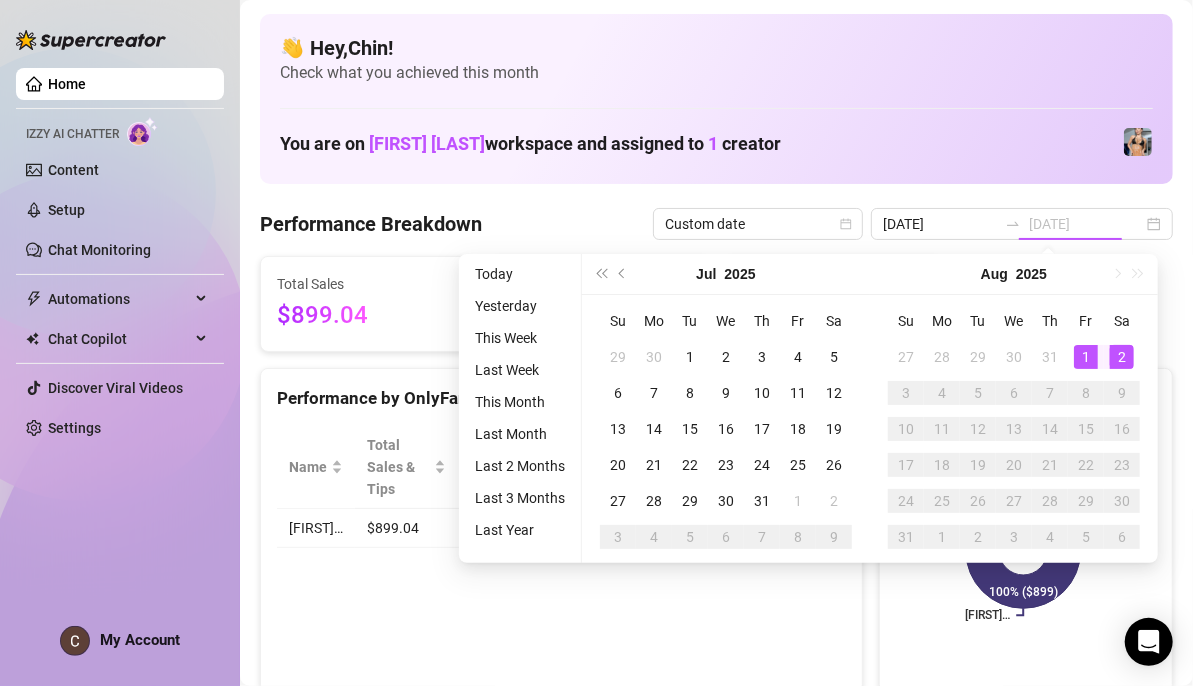 click on "2" at bounding box center [1122, 357] 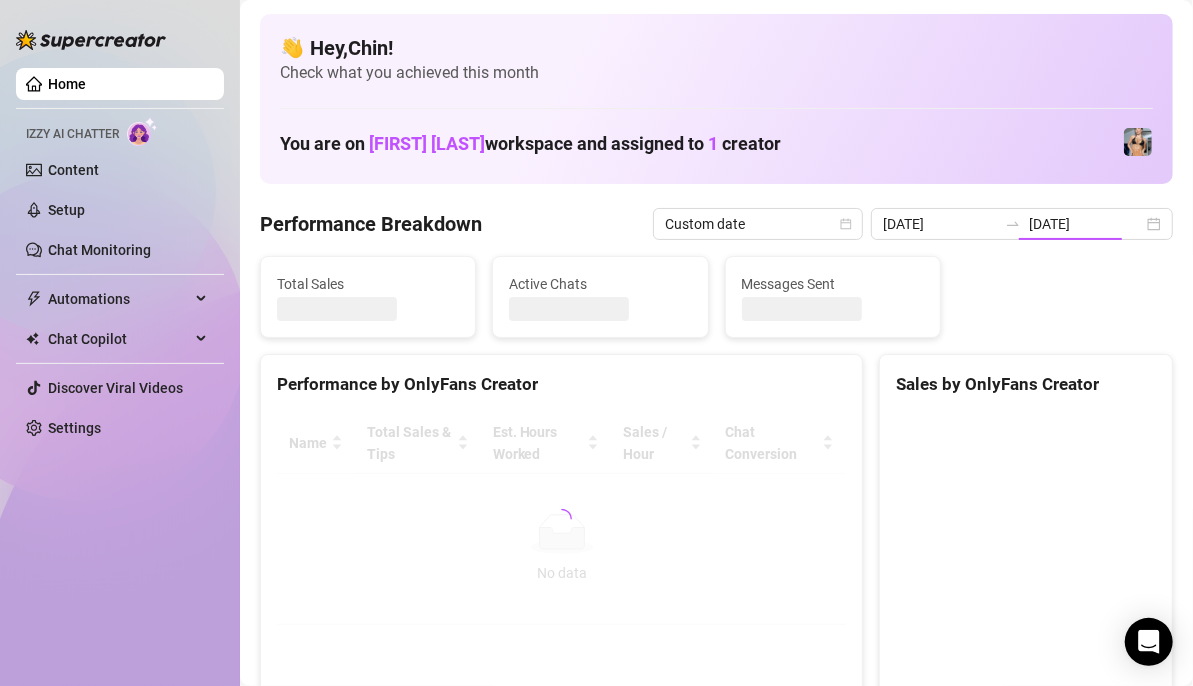 type on "2025-08-01" 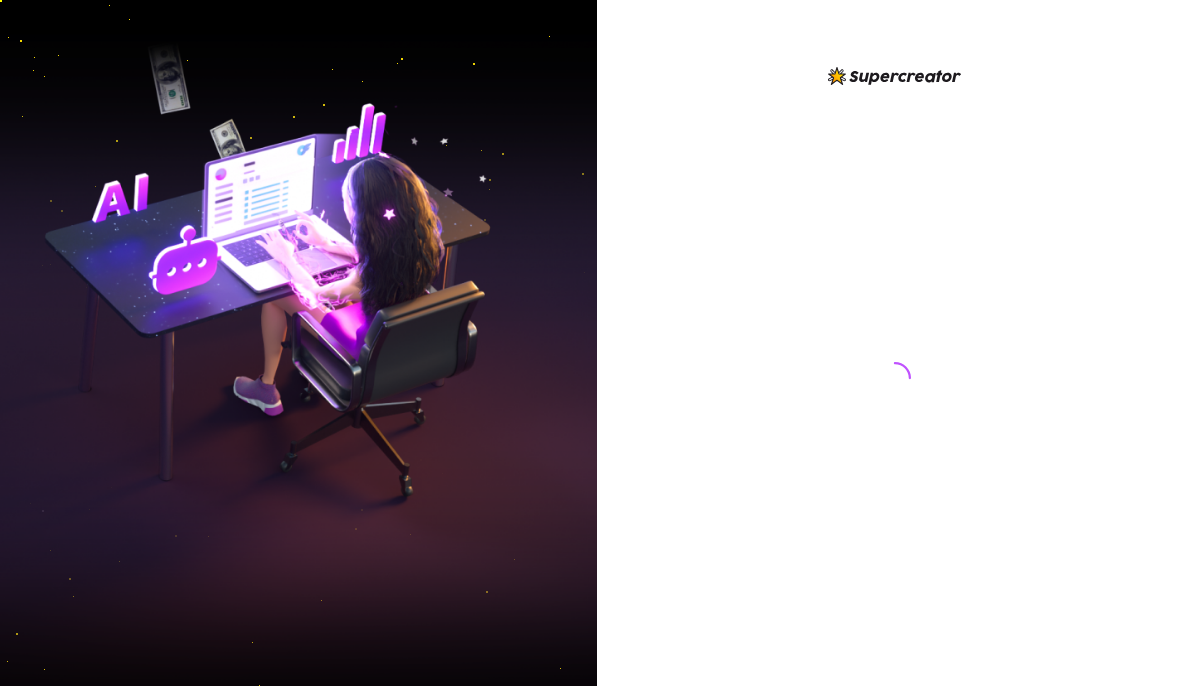 scroll, scrollTop: 0, scrollLeft: 0, axis: both 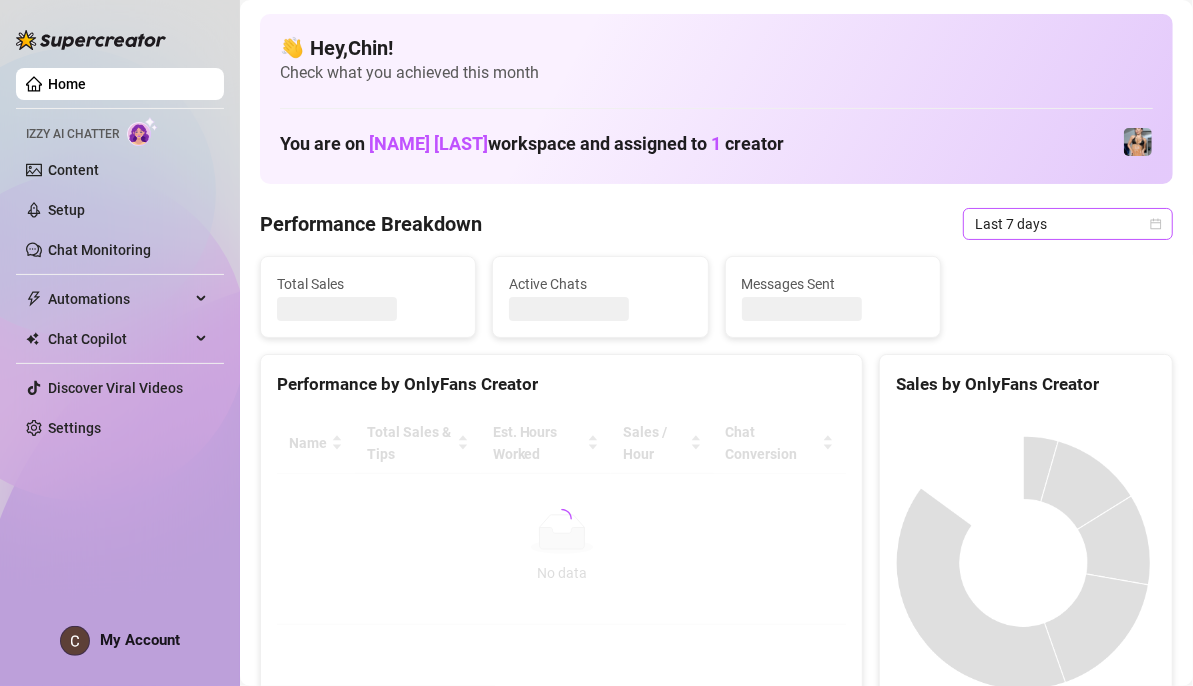 click 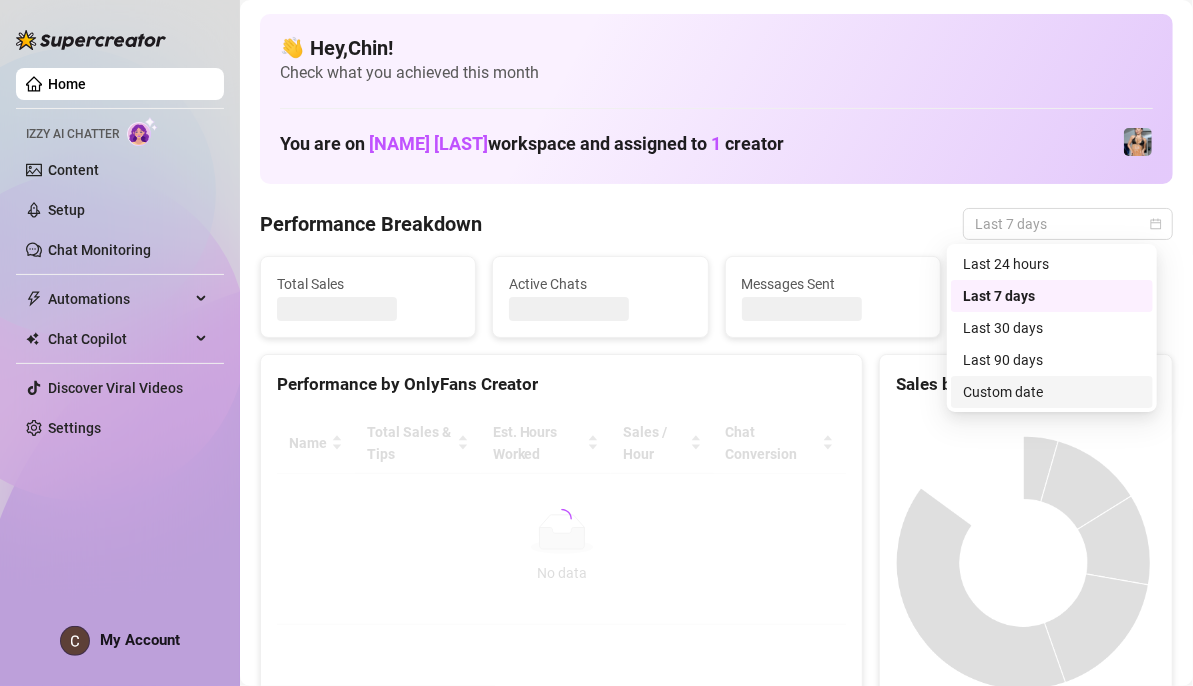 click on "Custom date" at bounding box center [1052, 392] 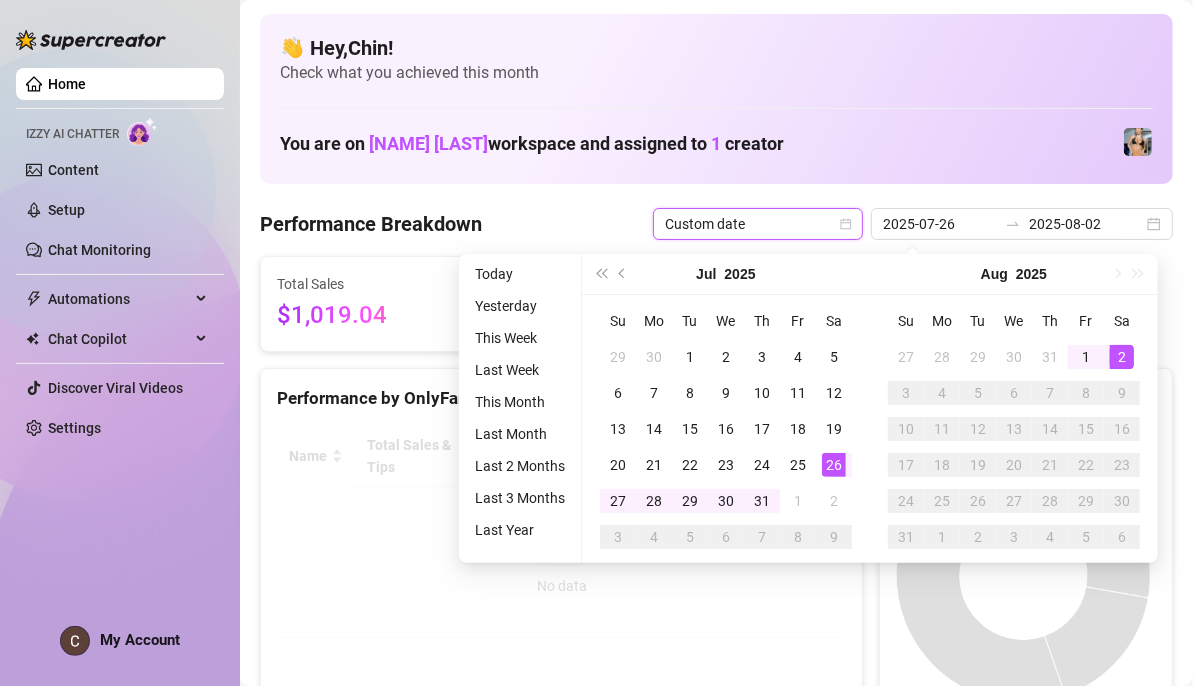 click on "1" at bounding box center [1086, 357] 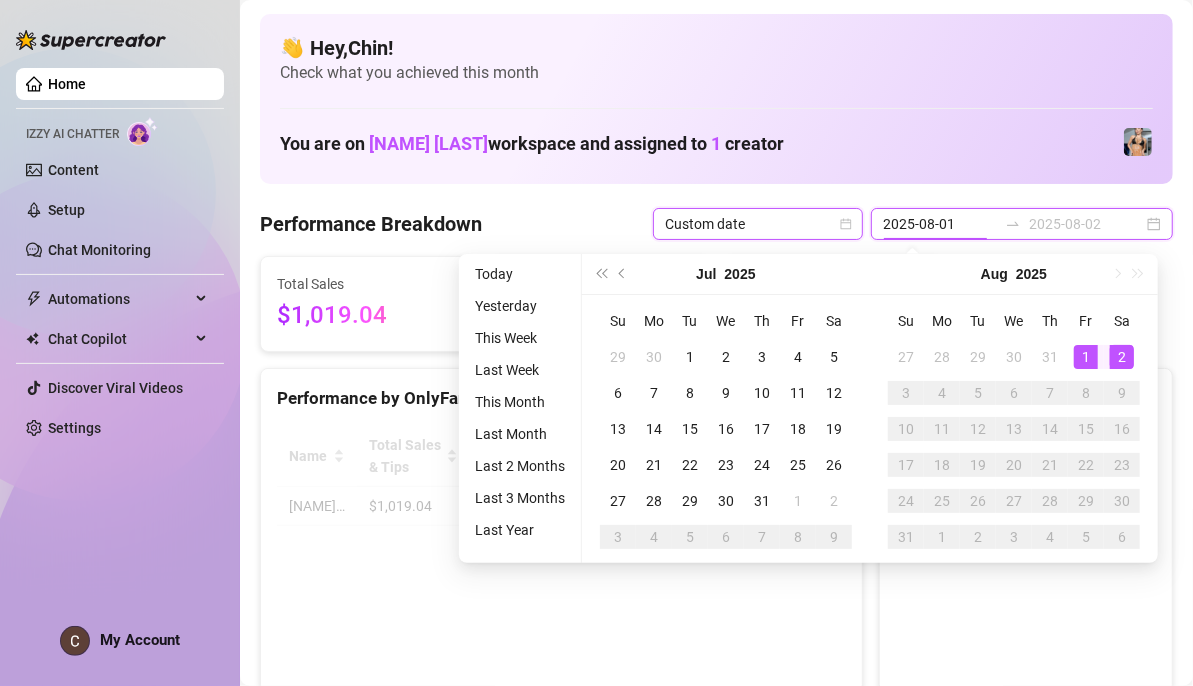 type on "2025-08-01" 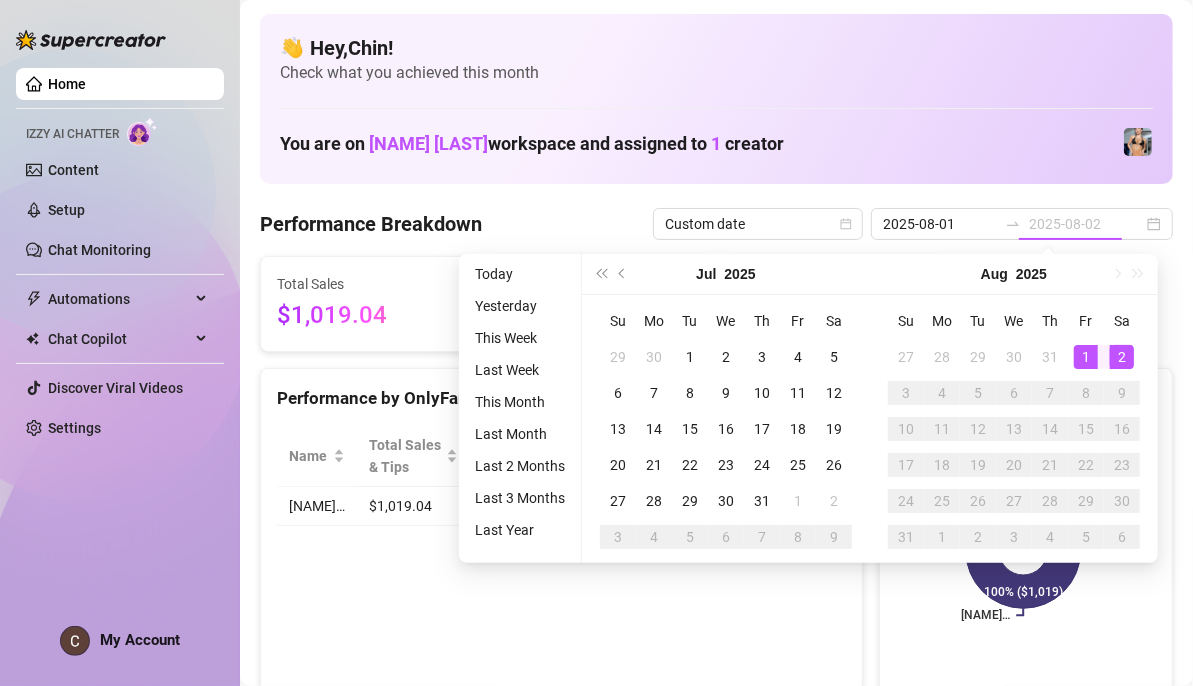 click on "2" at bounding box center (1122, 357) 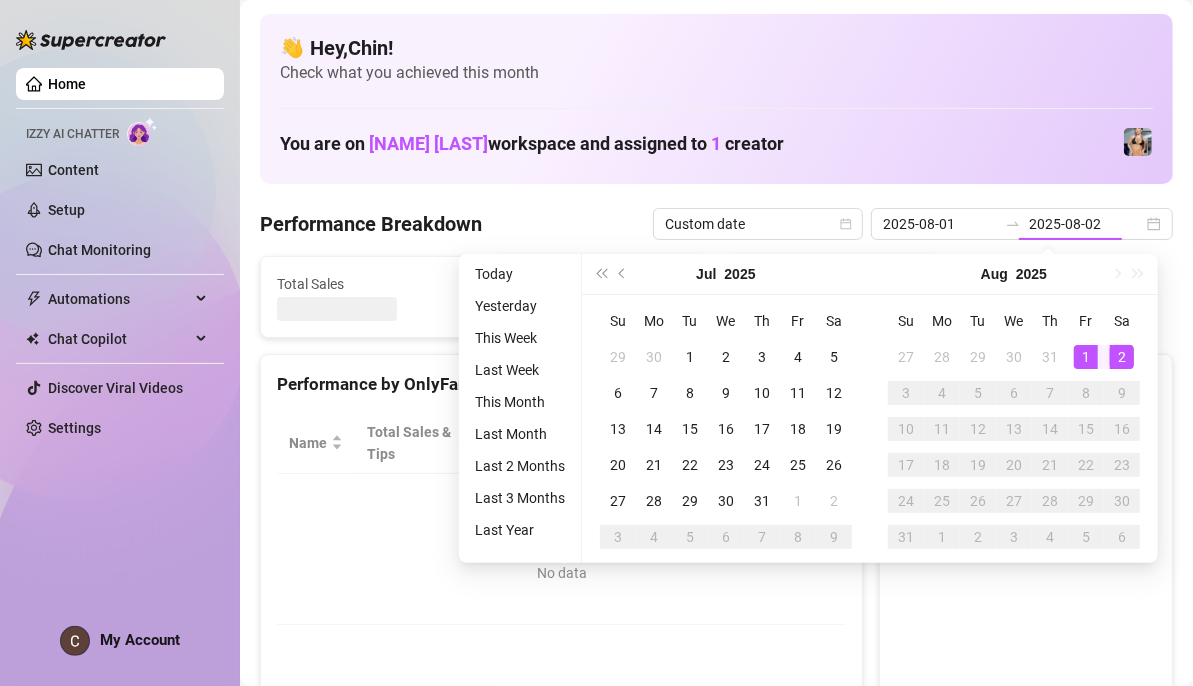 type on "2025-08-01" 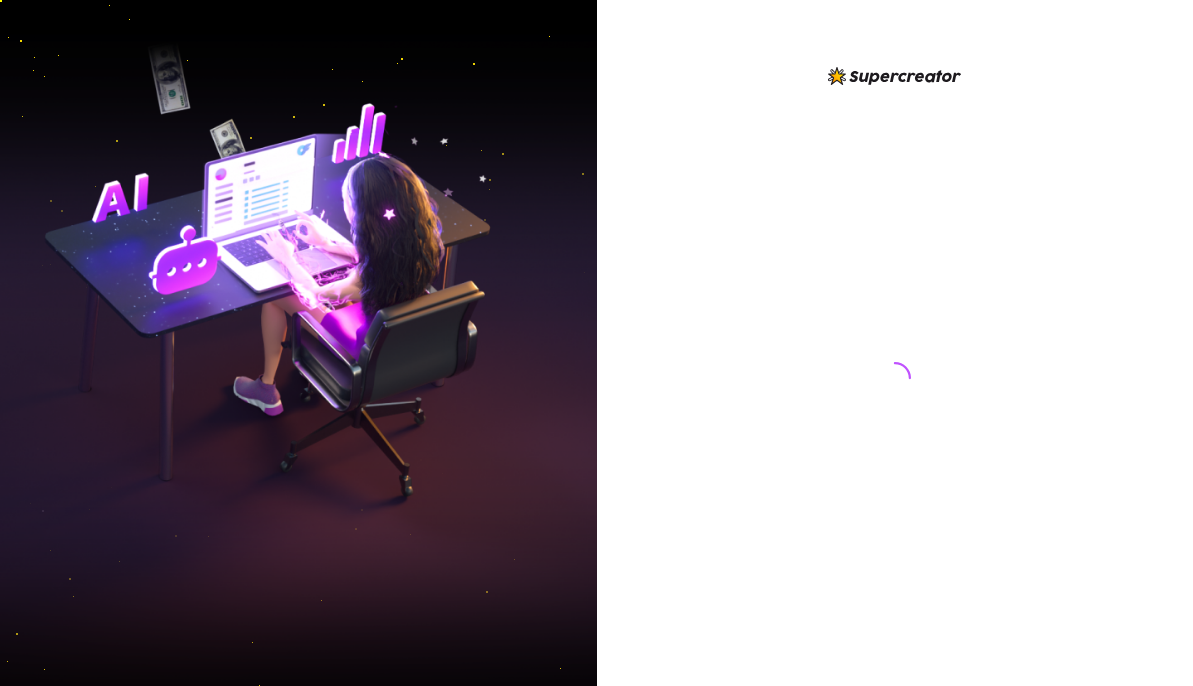 scroll, scrollTop: 0, scrollLeft: 0, axis: both 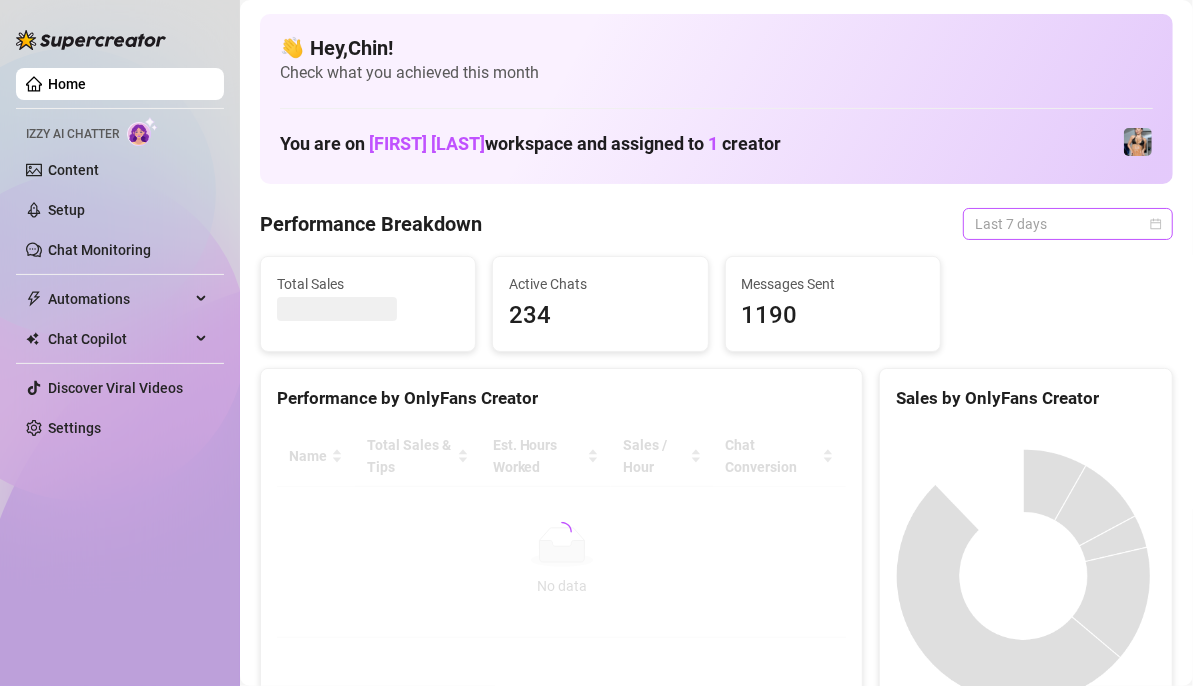 click on "Last 7 days" at bounding box center (1068, 224) 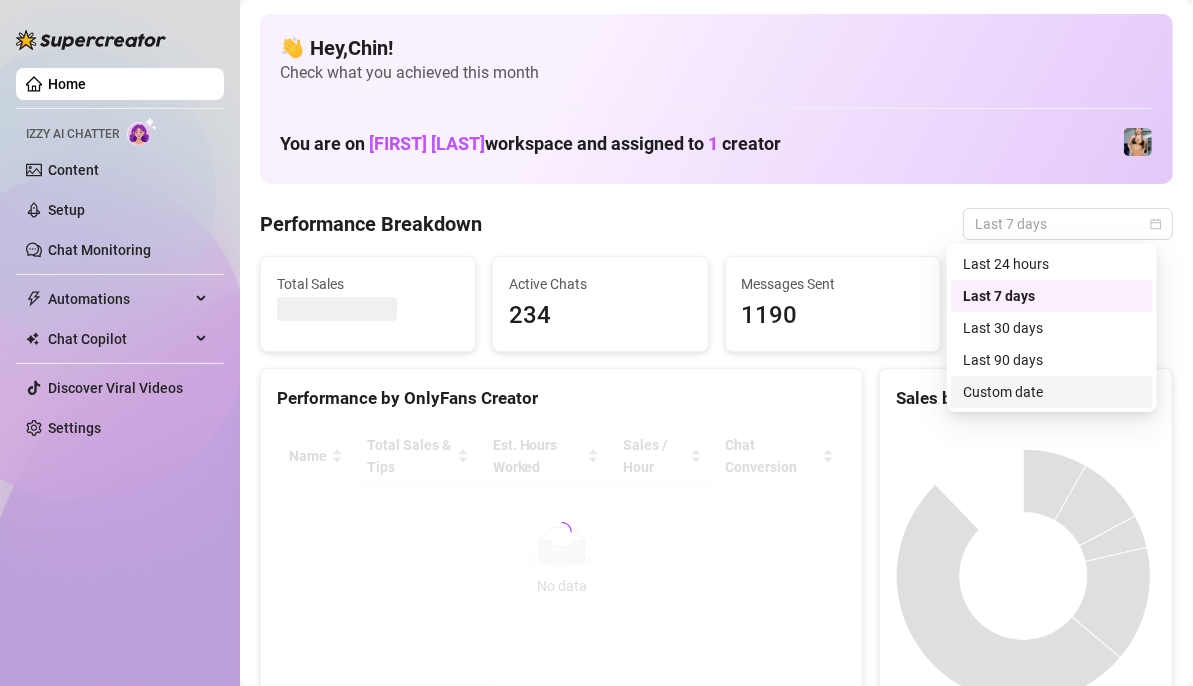 click on "Custom date" at bounding box center [1052, 392] 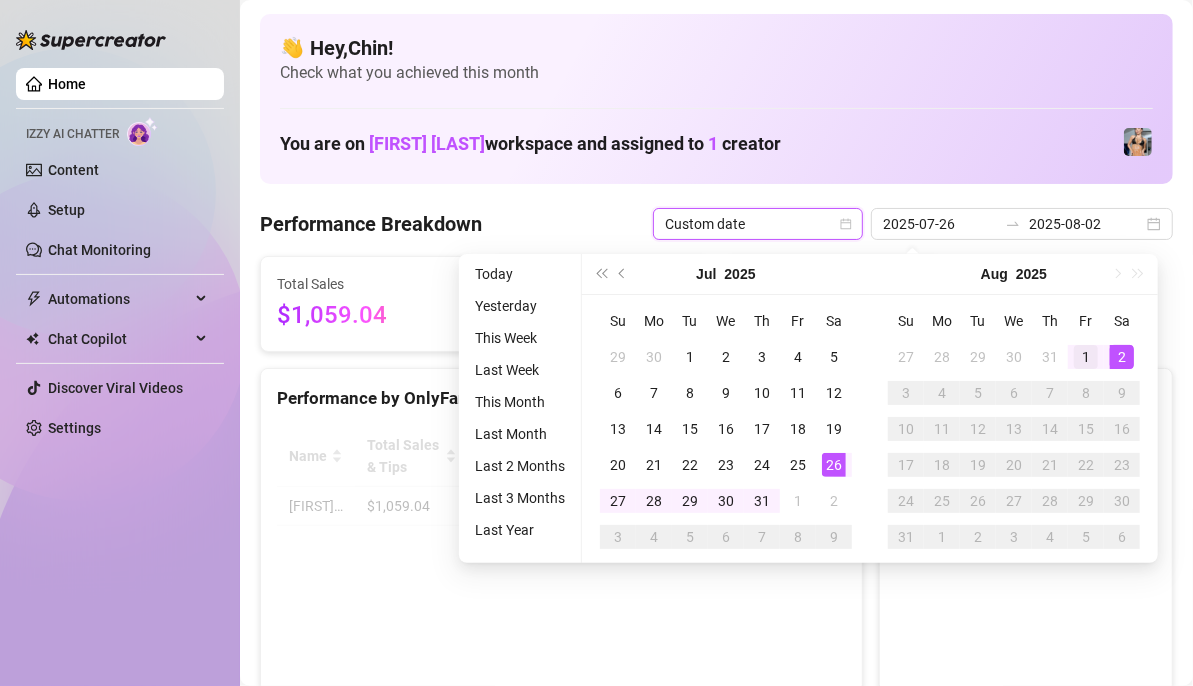 click on "1" at bounding box center (1086, 357) 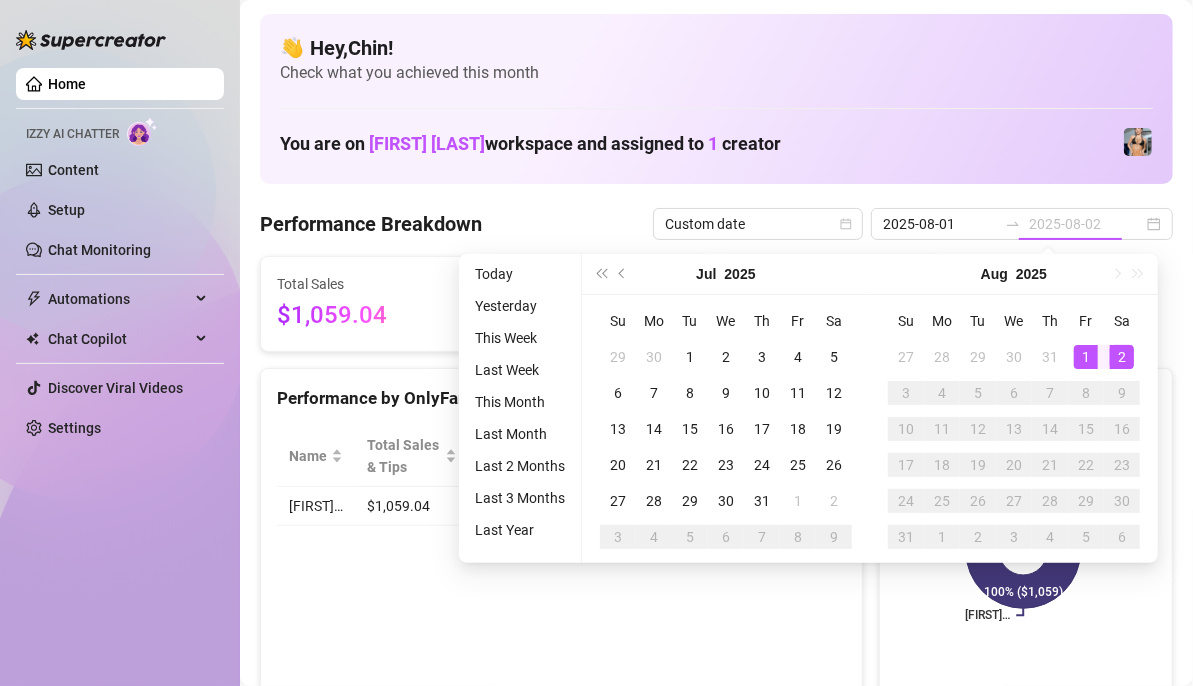 click on "2" at bounding box center (1122, 357) 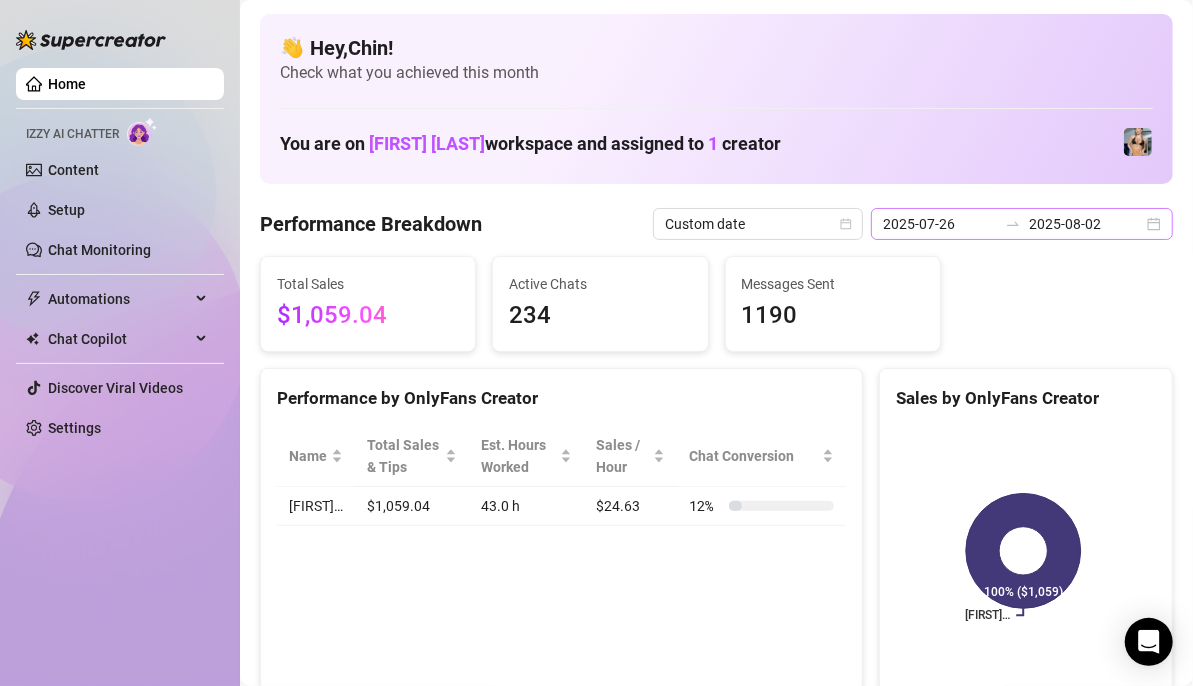 click on "2025-07-26 2025-08-02" at bounding box center [1022, 224] 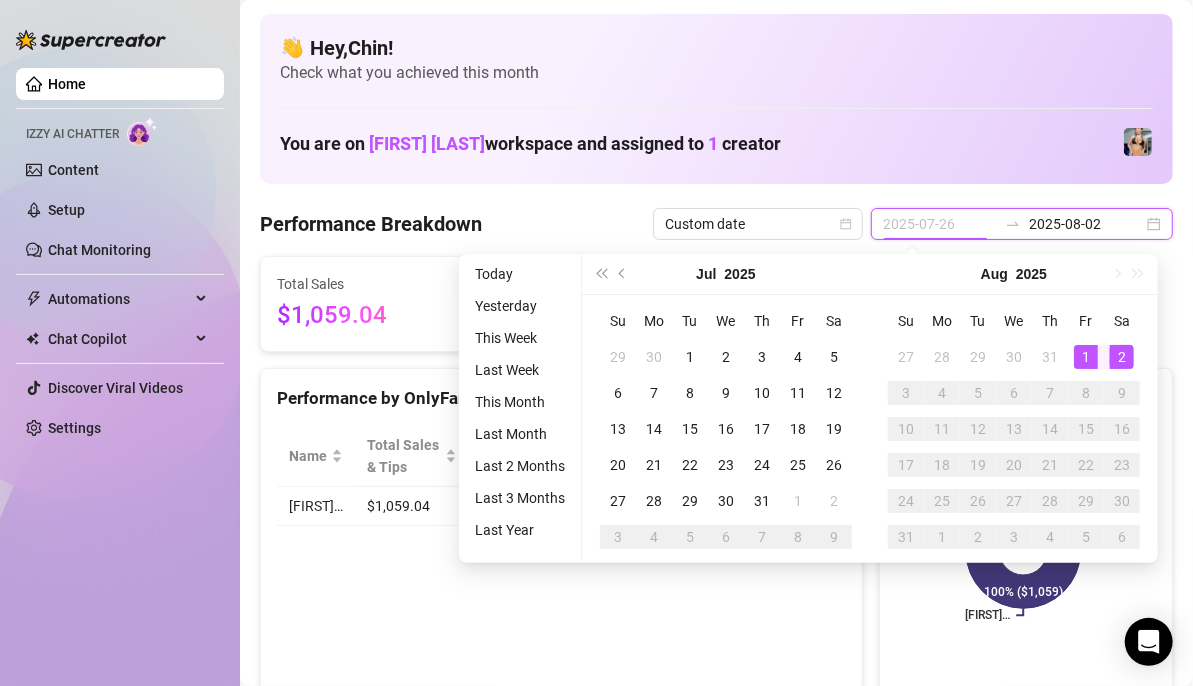 type on "2025-08-01" 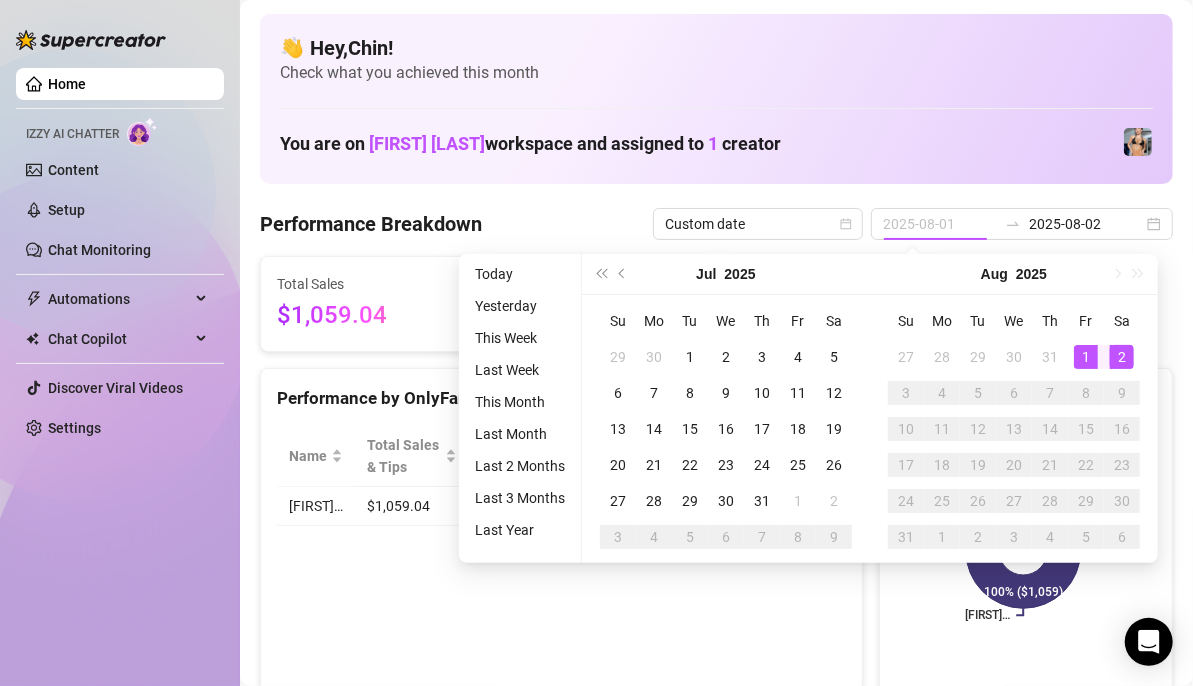 click on "1" at bounding box center (1086, 357) 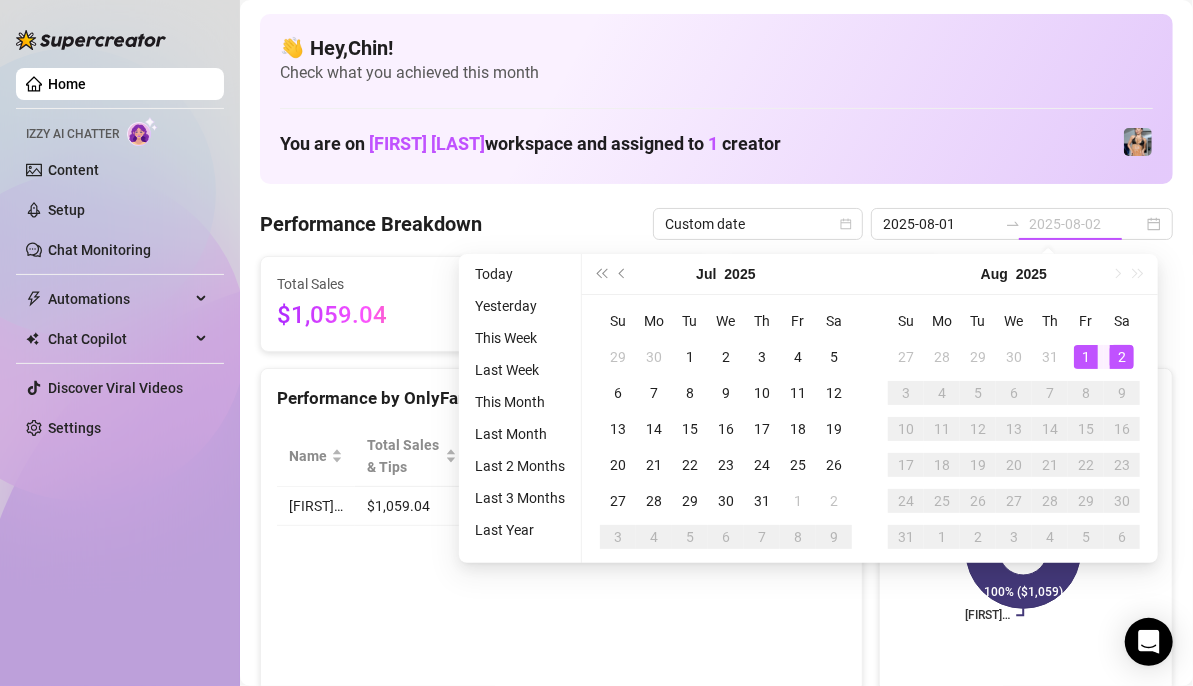 click on "2" at bounding box center [1122, 357] 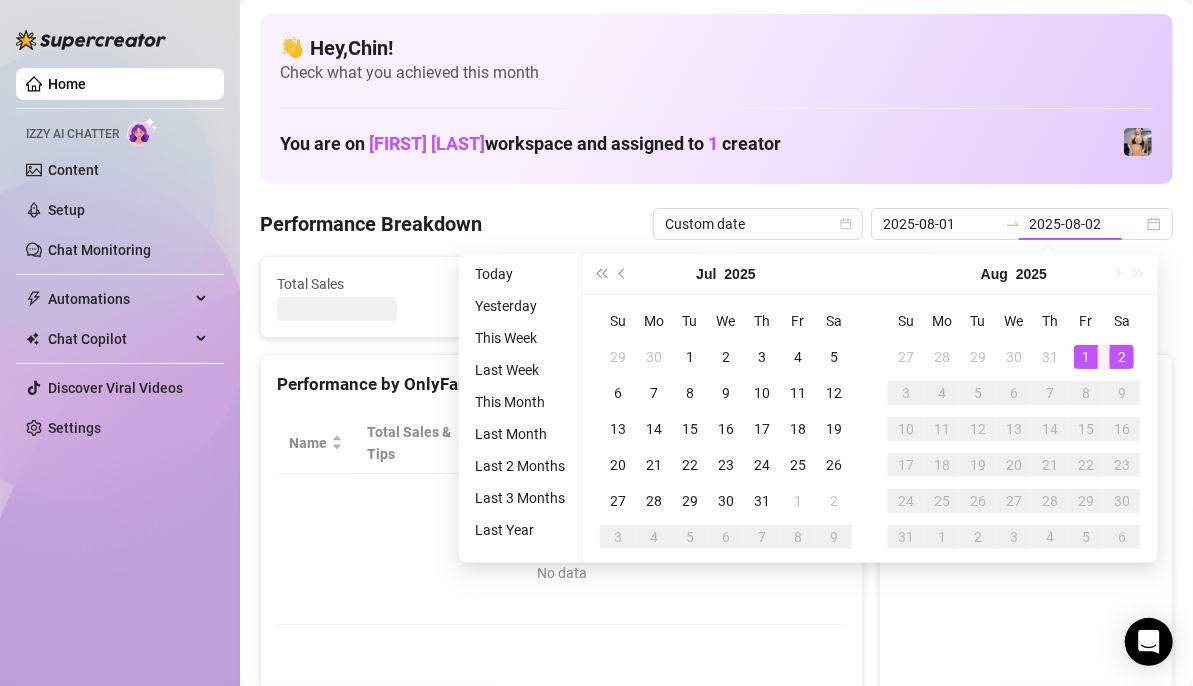 type on "2025-08-01" 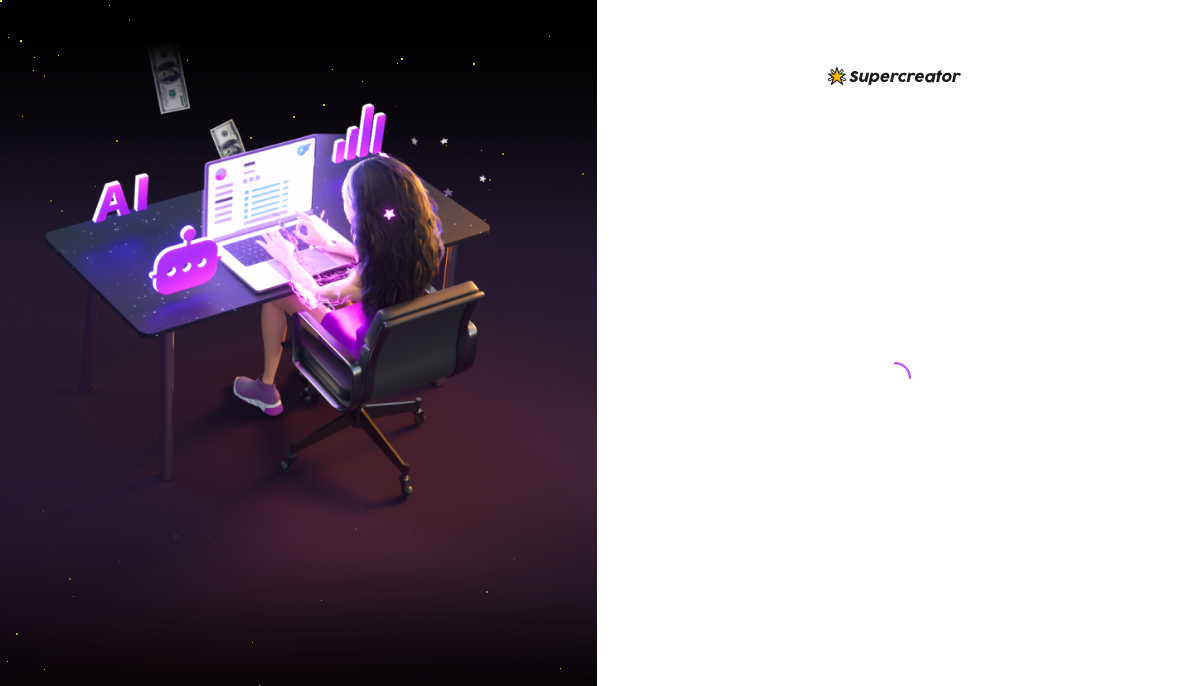 scroll, scrollTop: 0, scrollLeft: 0, axis: both 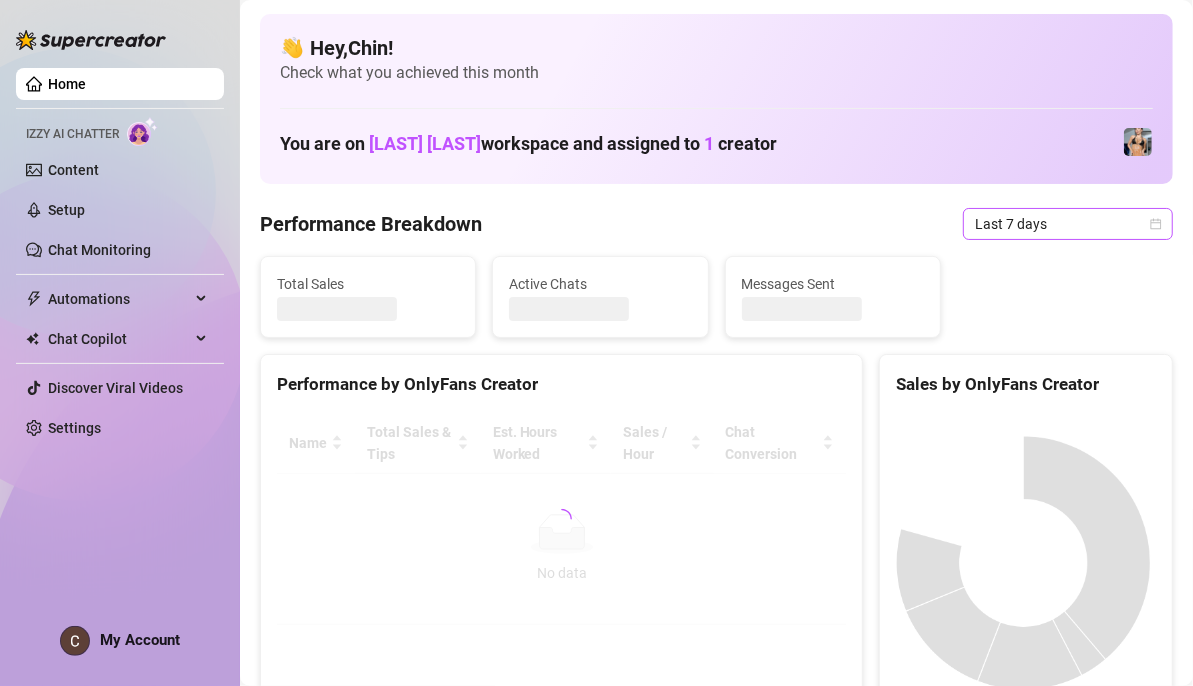 click 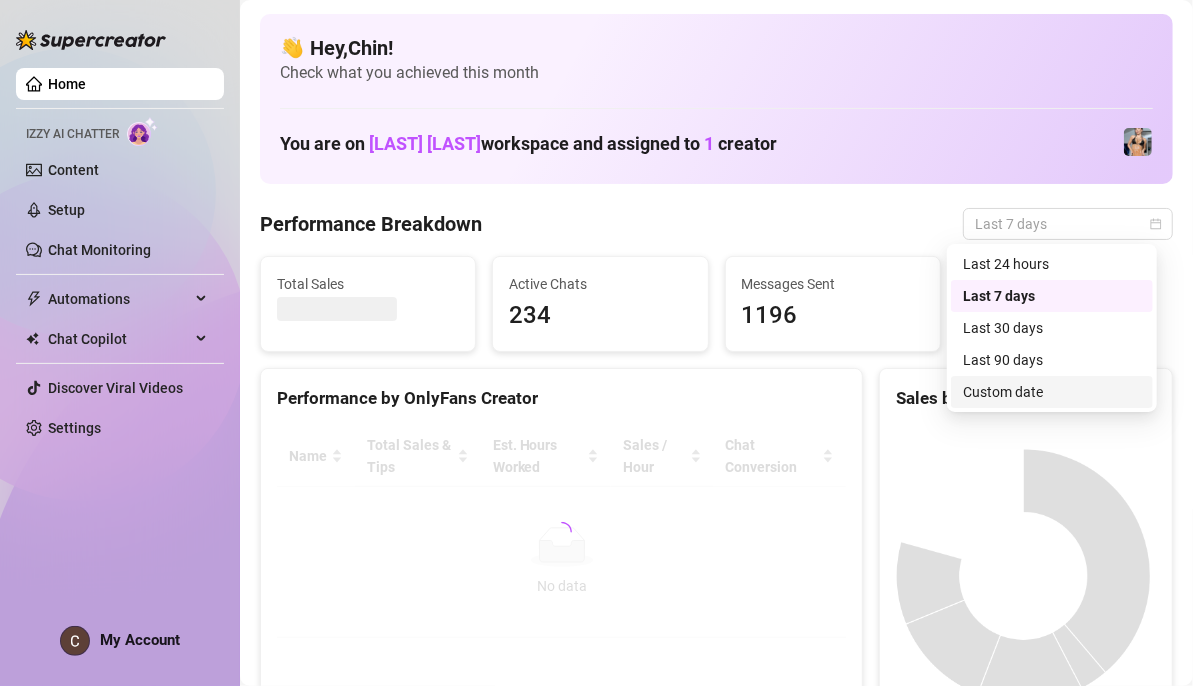 click on "Custom date" at bounding box center [1052, 392] 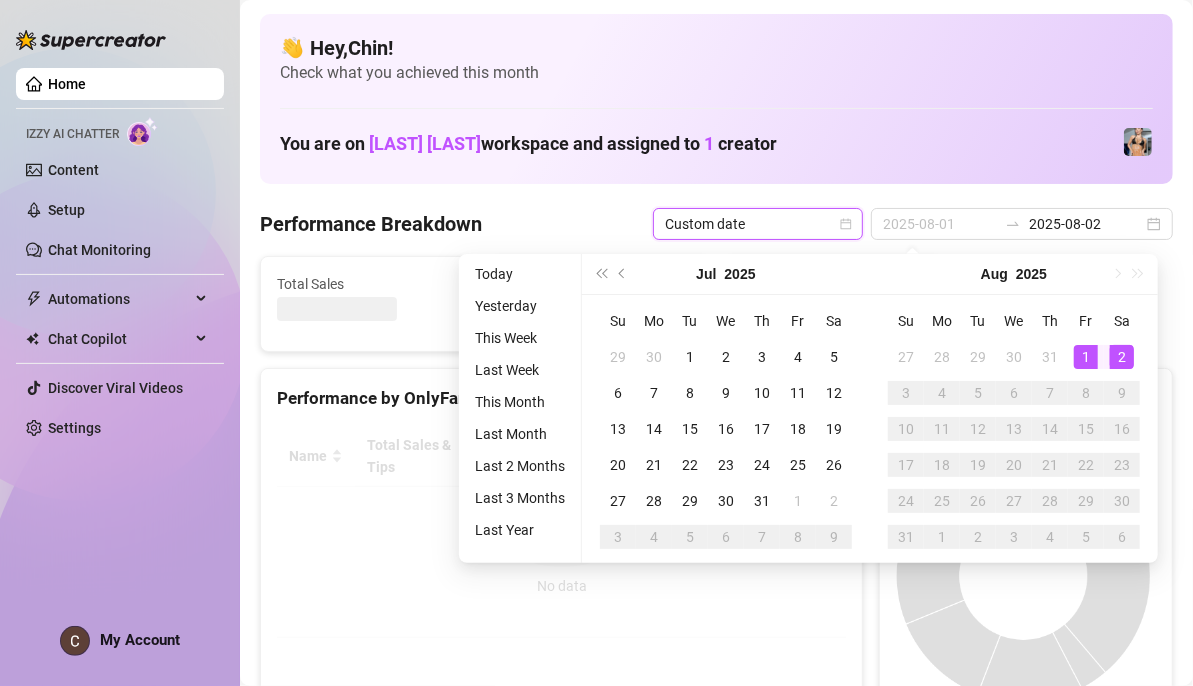 click on "1" at bounding box center [1086, 357] 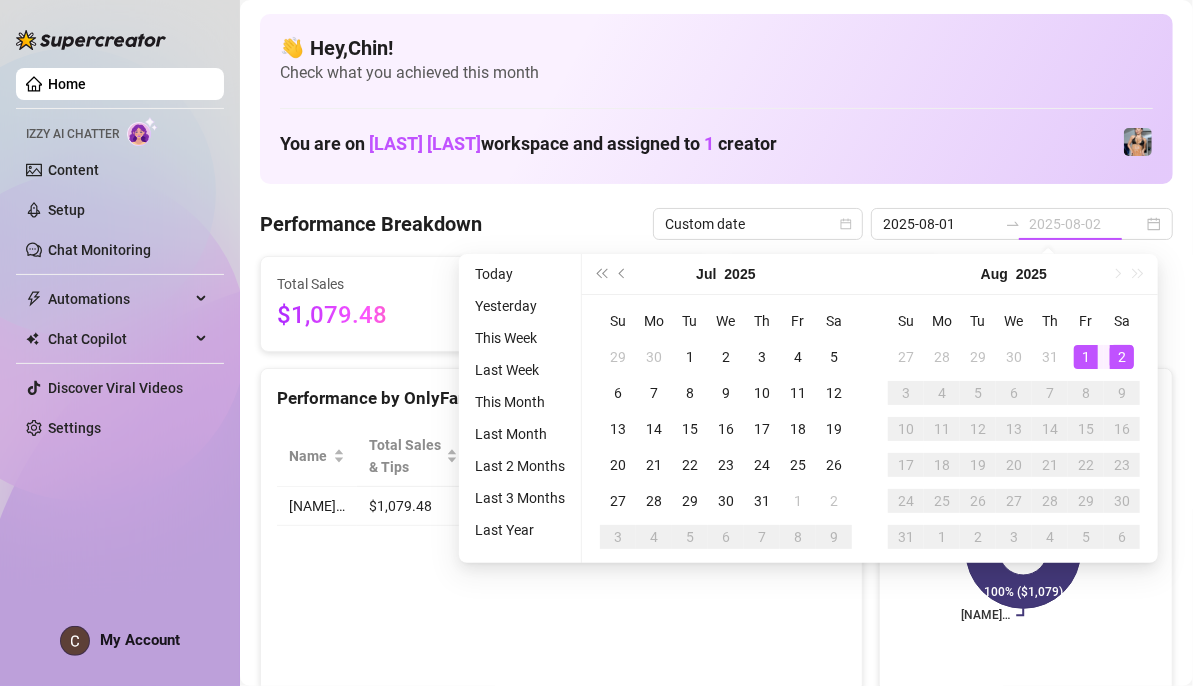 click on "2" at bounding box center (1122, 357) 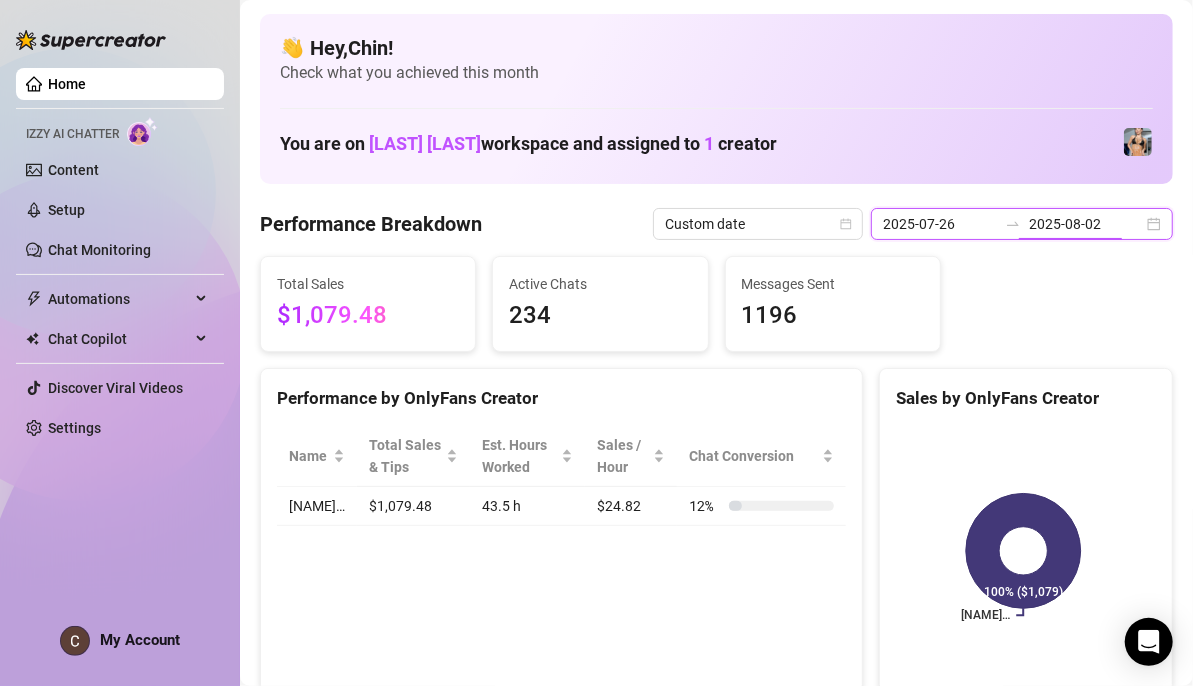 click on "2025-08-02" at bounding box center (1086, 224) 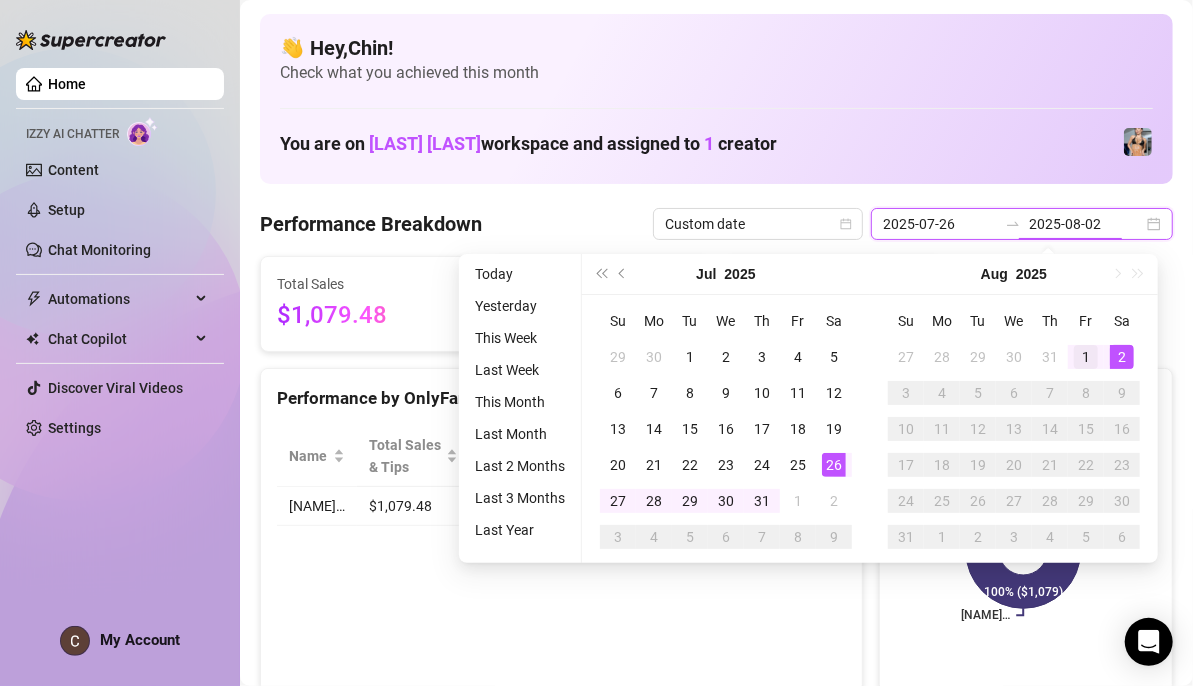 type on "2025-08-01" 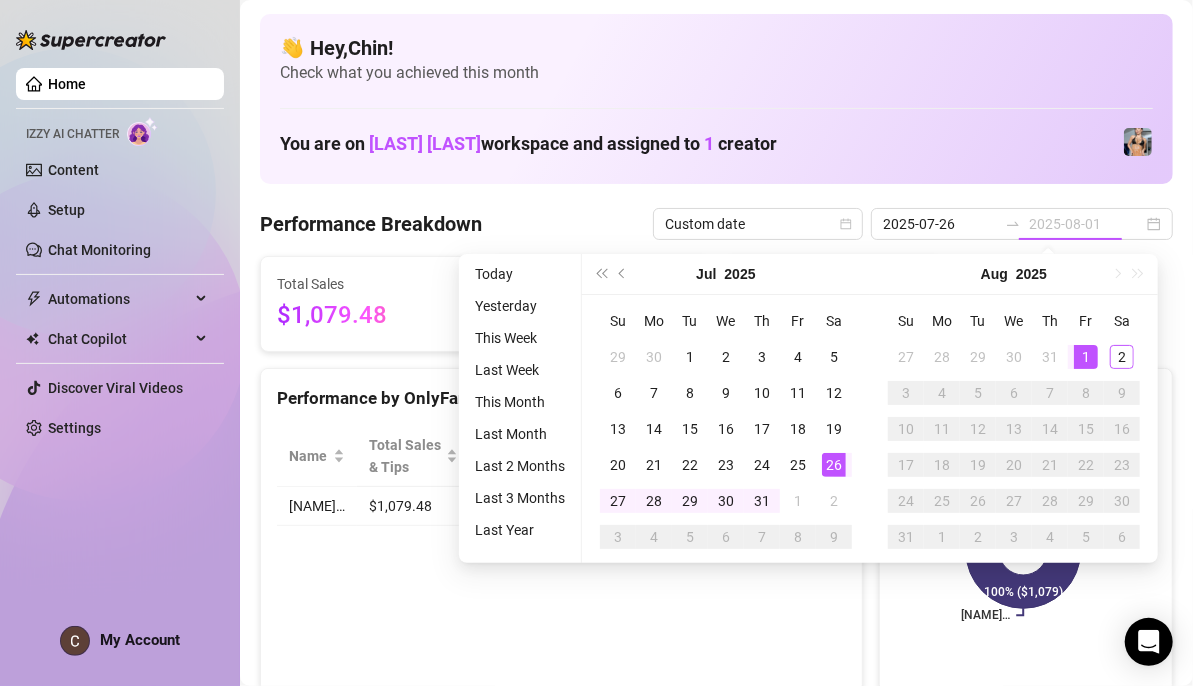 click on "1" at bounding box center [1086, 357] 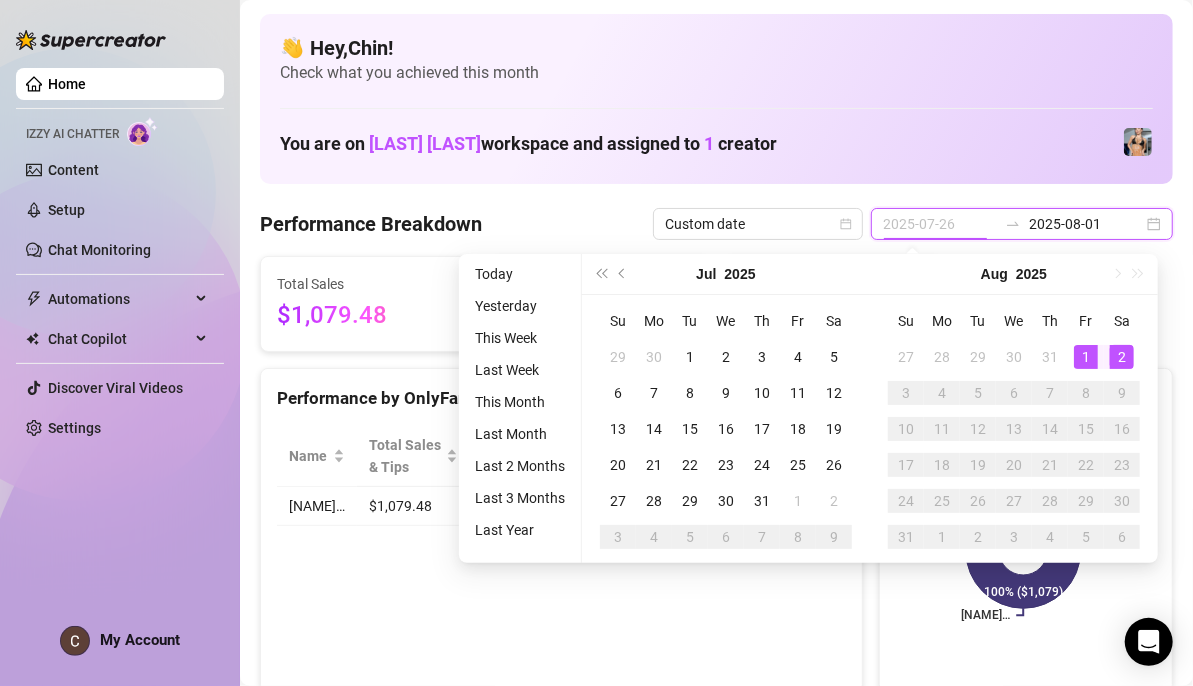 type on "2025-08-02" 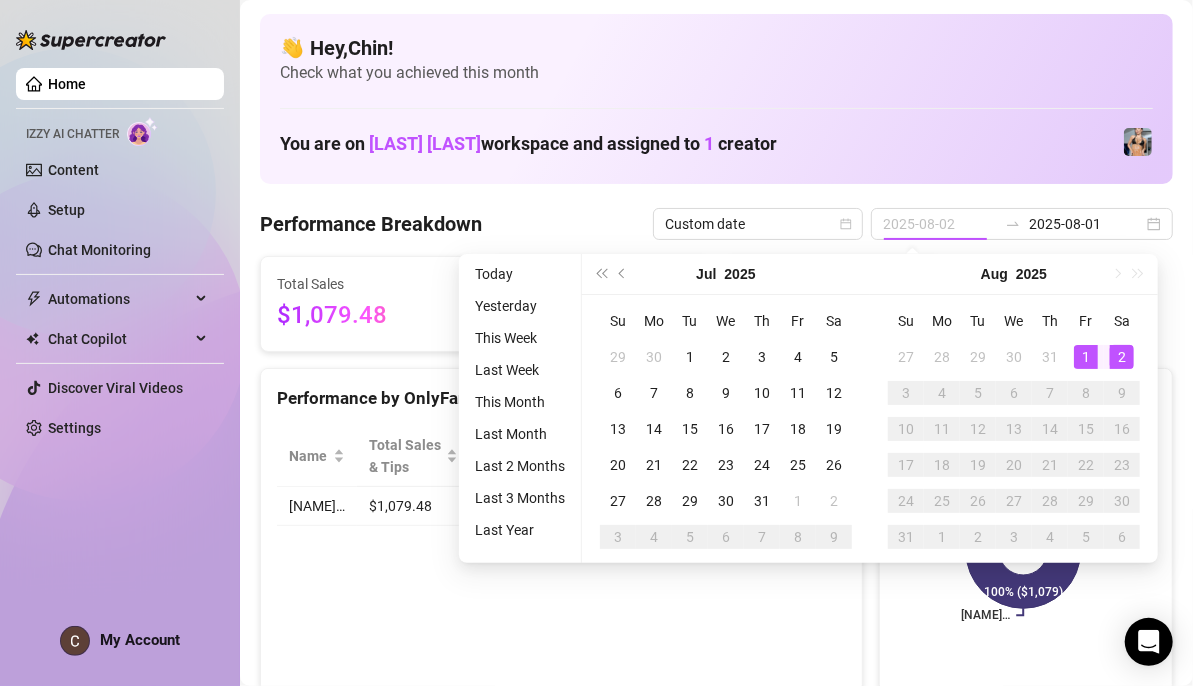 click on "2" at bounding box center [1122, 357] 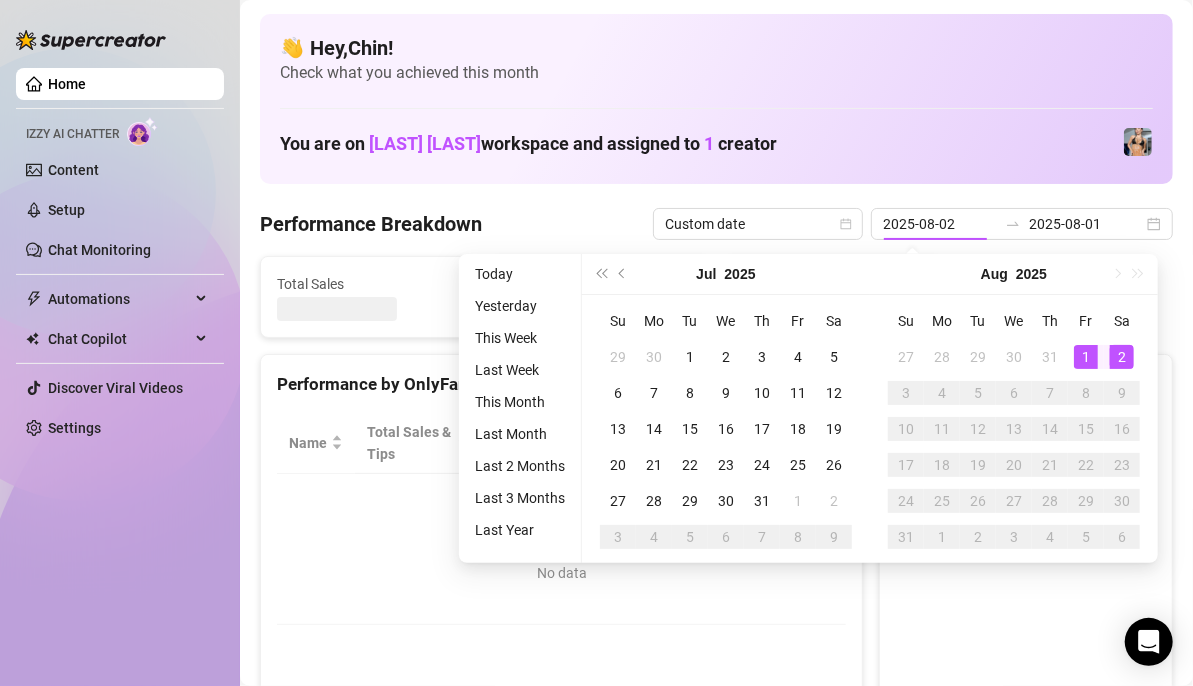 type on "2025-08-01" 